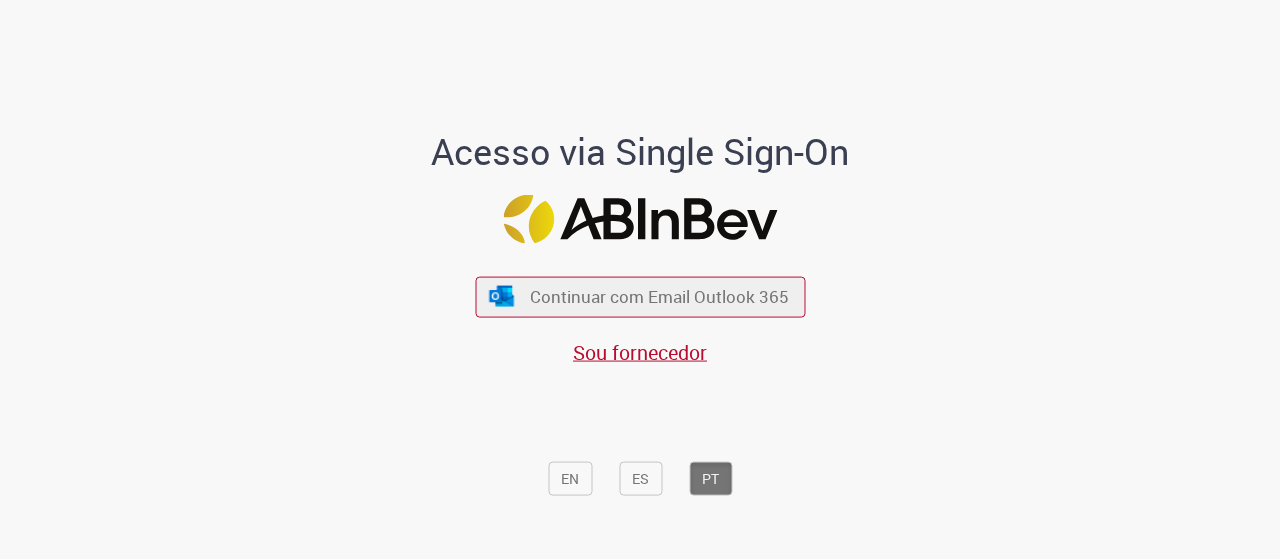 scroll, scrollTop: 0, scrollLeft: 0, axis: both 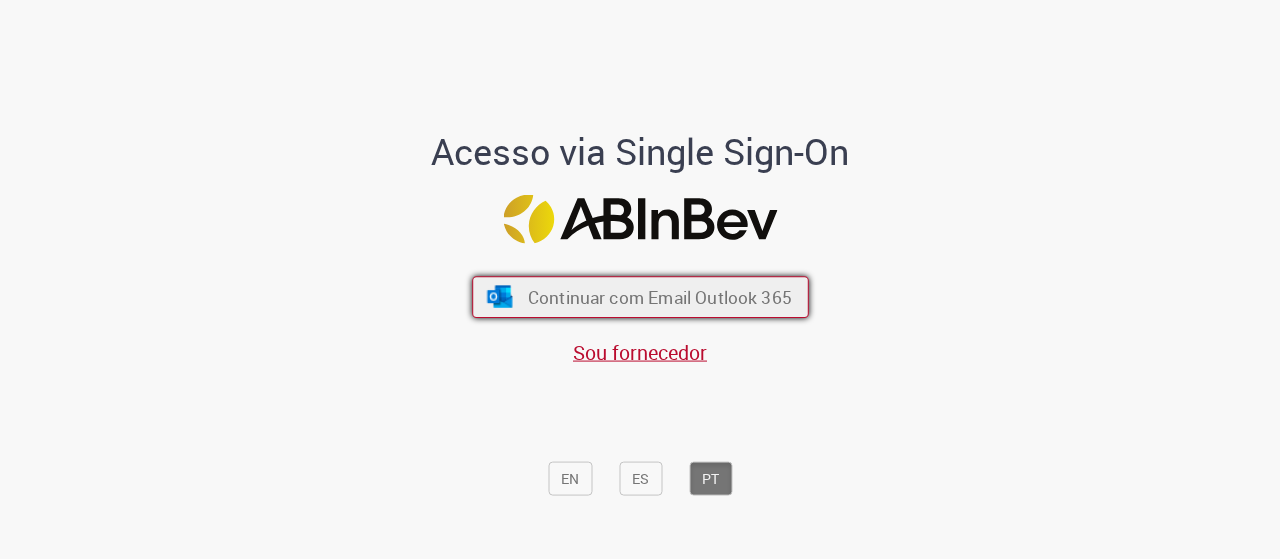 click on "Continuar com Email Outlook 365" at bounding box center (659, 296) 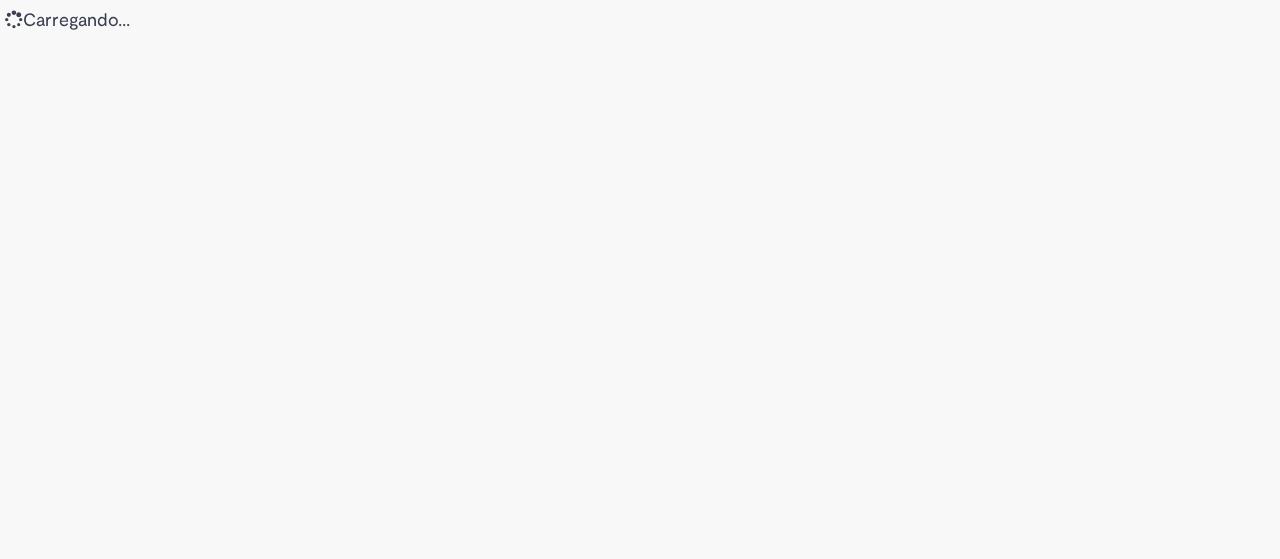 scroll, scrollTop: 0, scrollLeft: 0, axis: both 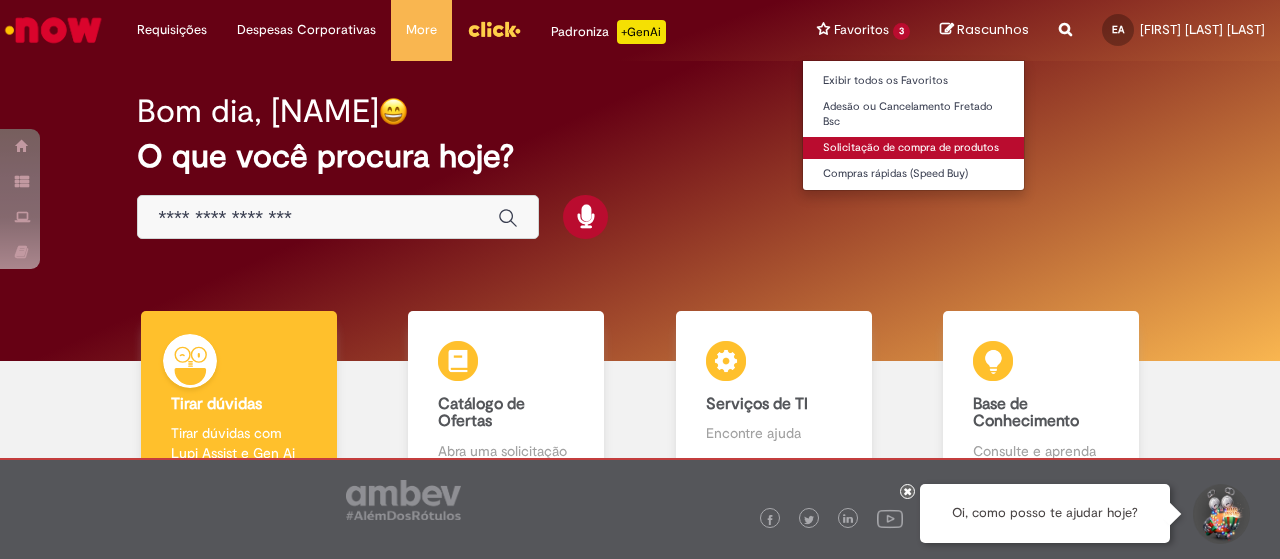 click on "Solicitação de compra de produtos" at bounding box center [913, 148] 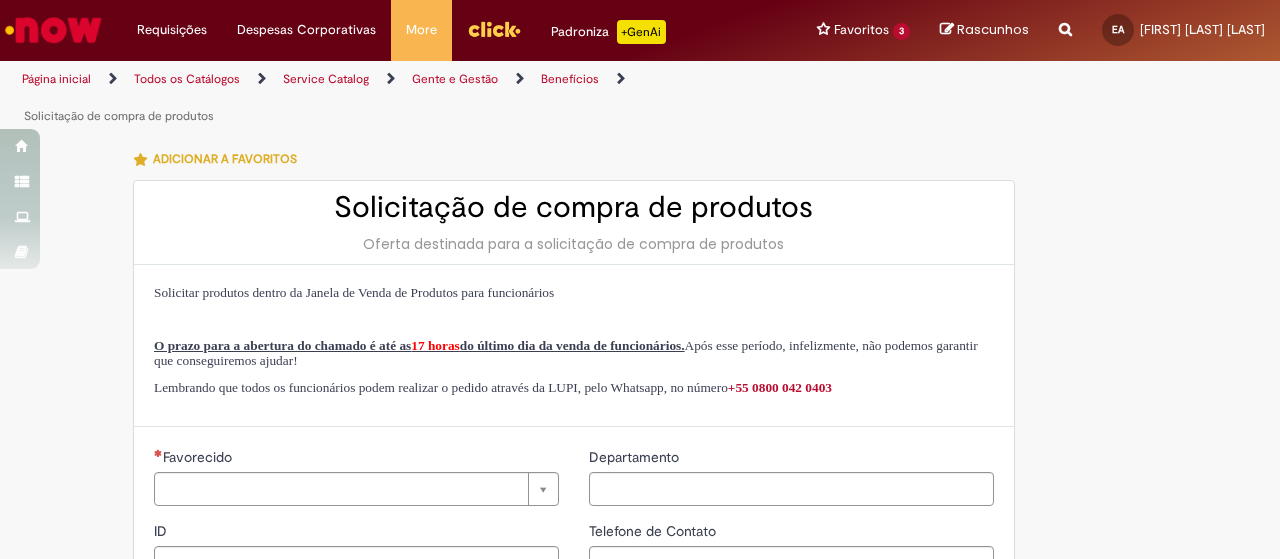 type on "********" 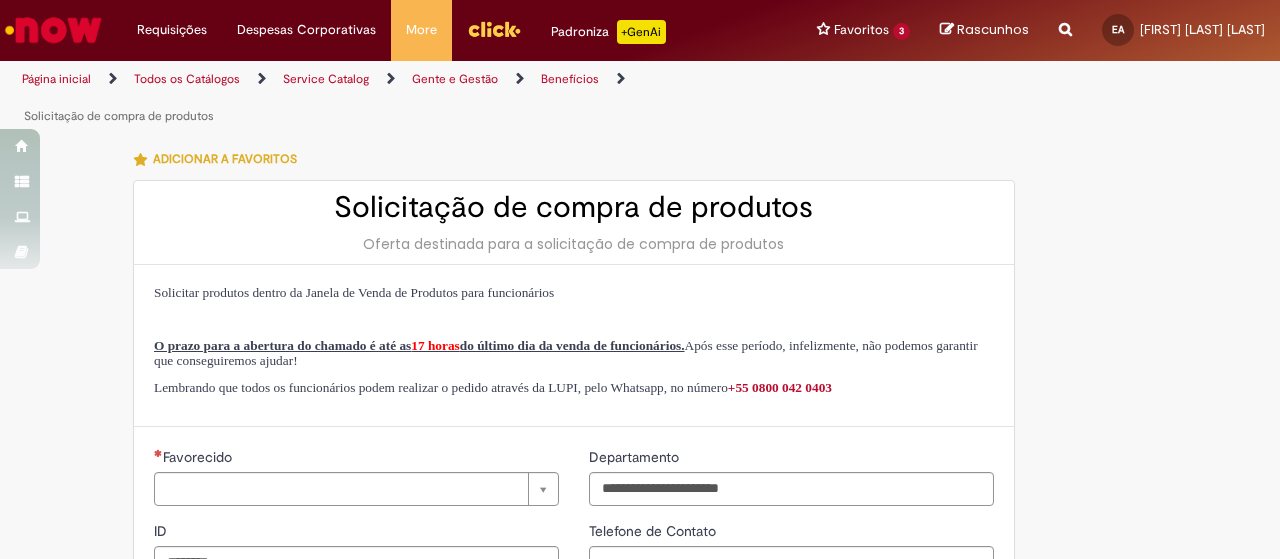 type on "**********" 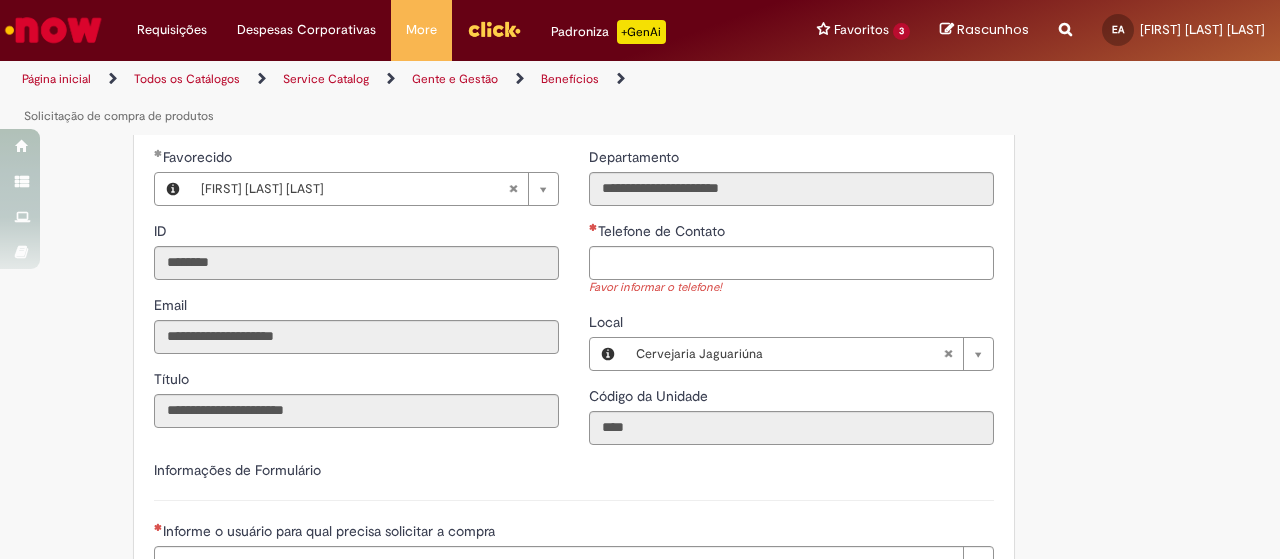 scroll, scrollTop: 500, scrollLeft: 0, axis: vertical 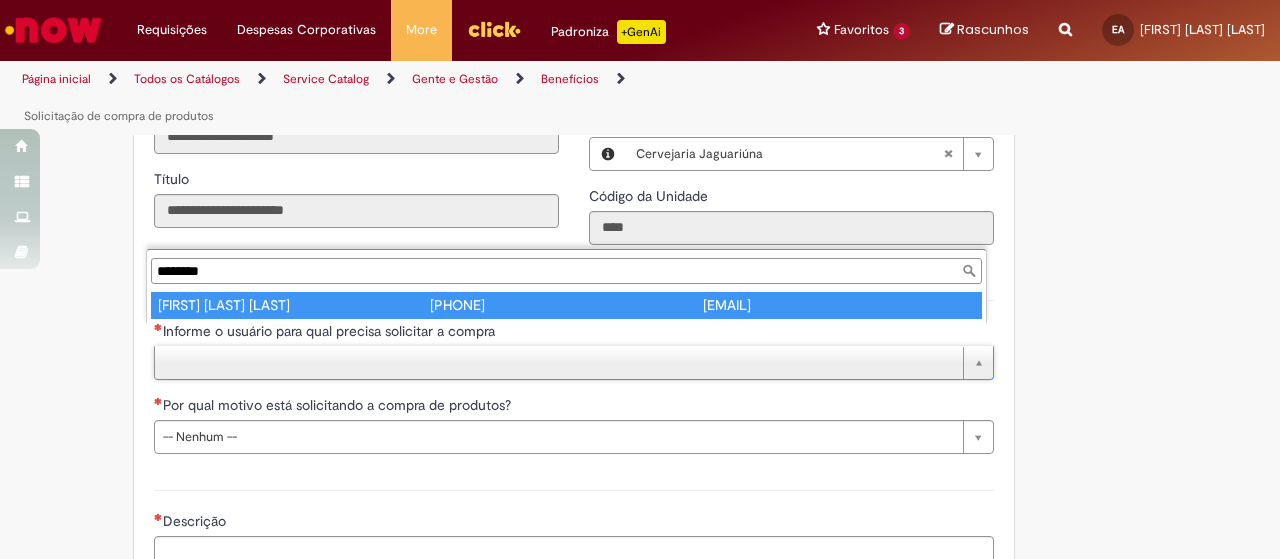 type on "********" 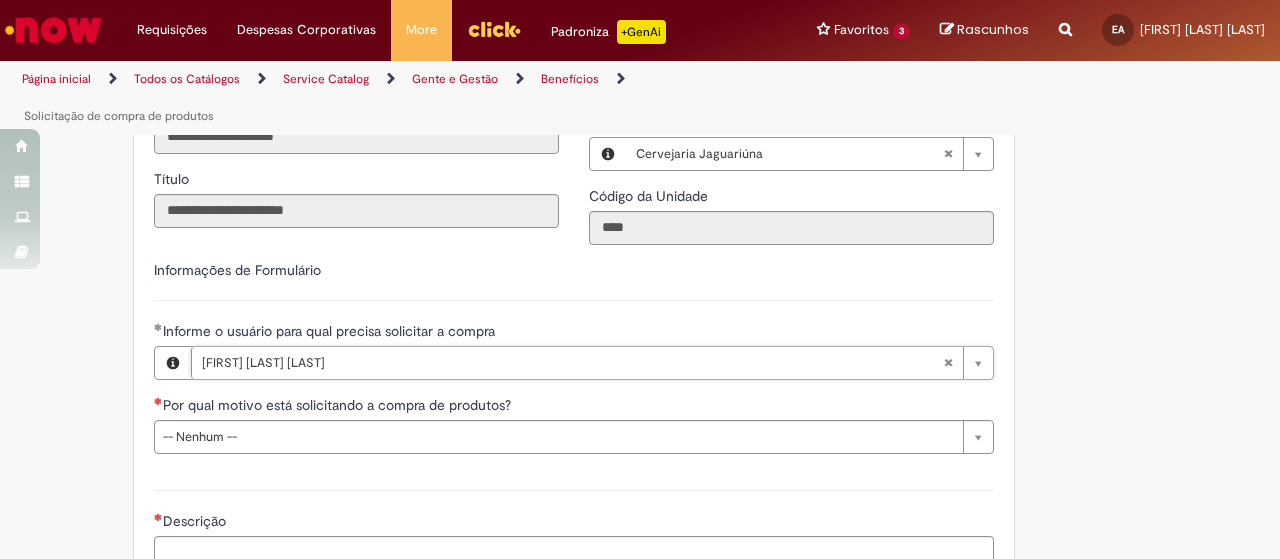 scroll, scrollTop: 600, scrollLeft: 0, axis: vertical 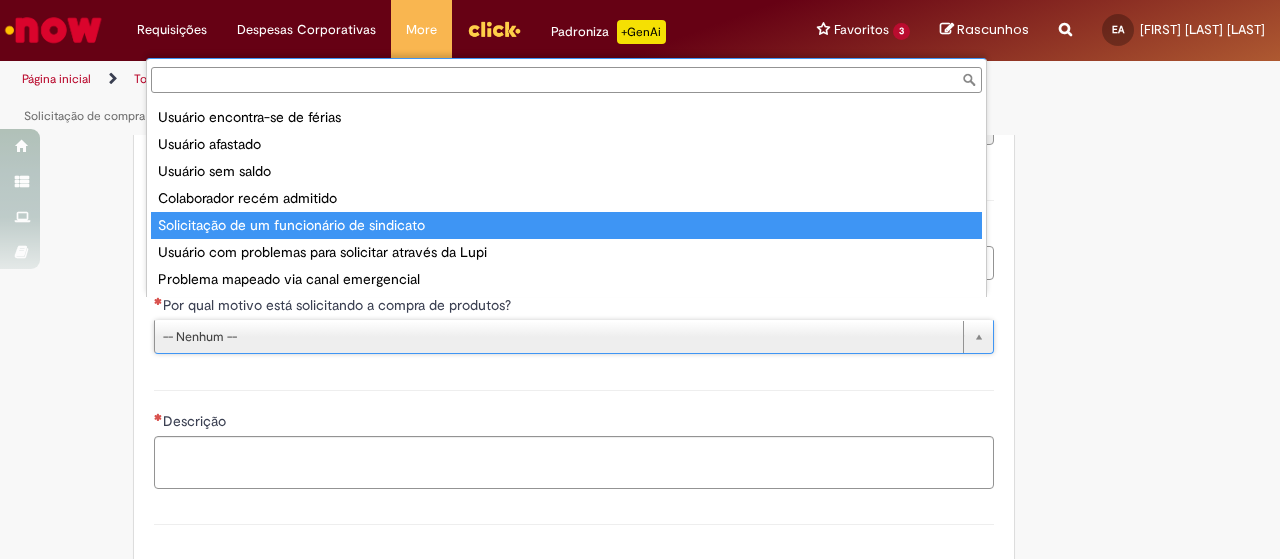 type on "**********" 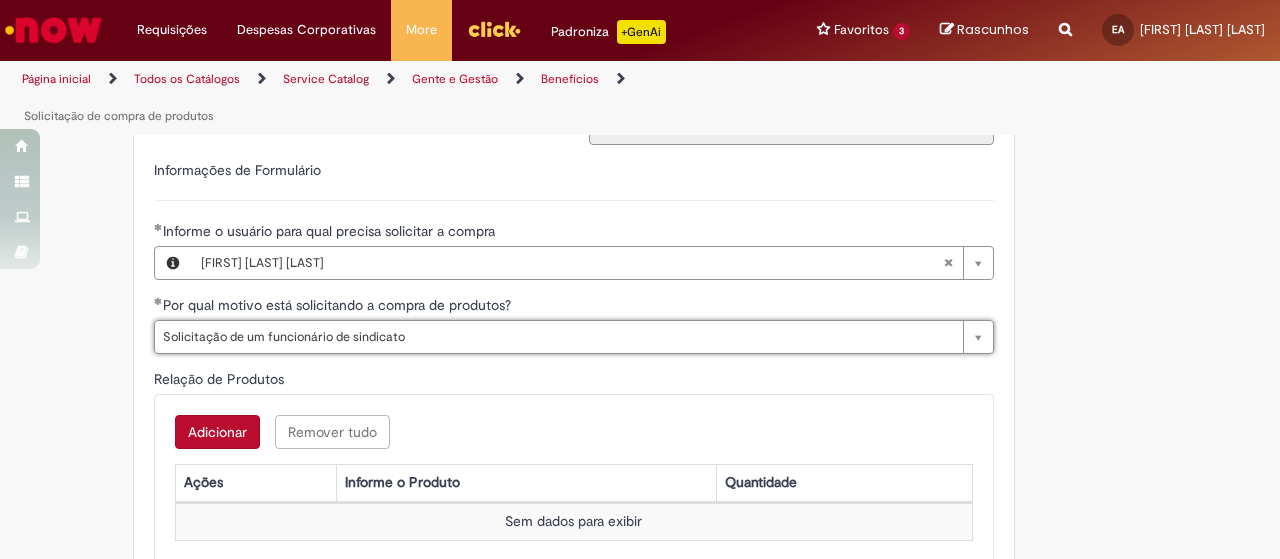 scroll, scrollTop: 800, scrollLeft: 0, axis: vertical 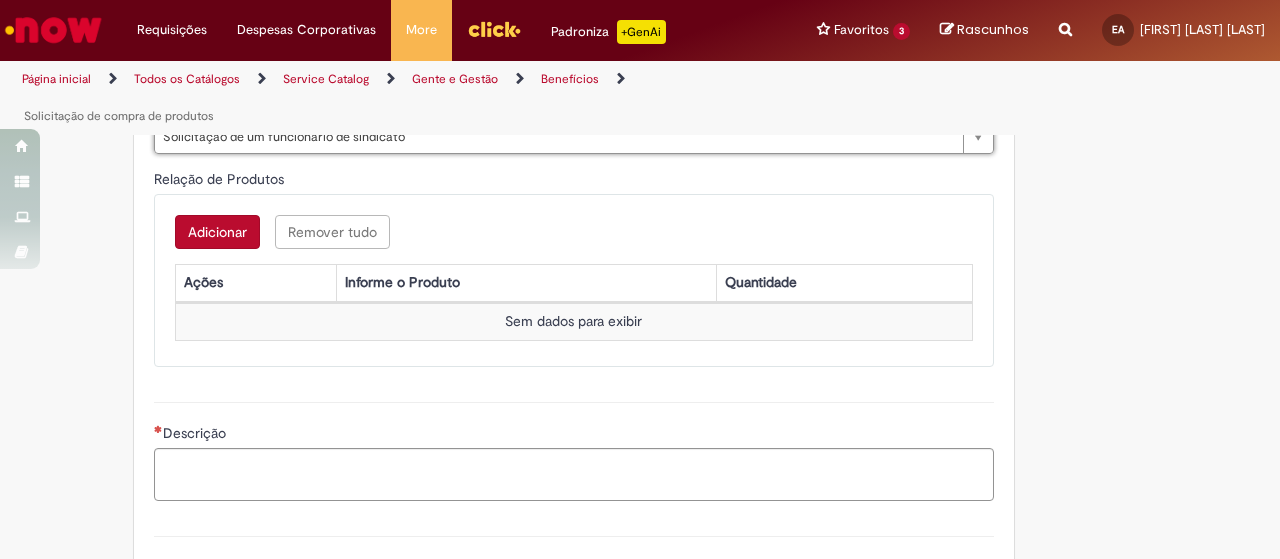 click on "Adicionar" at bounding box center (217, 232) 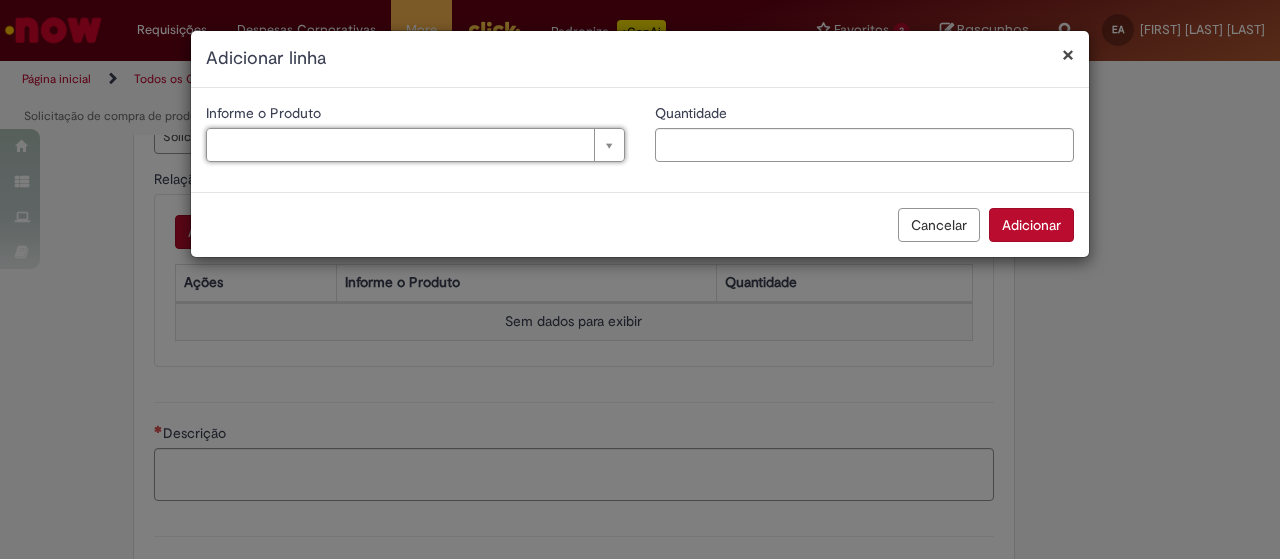 click on "Cancelar" at bounding box center (939, 225) 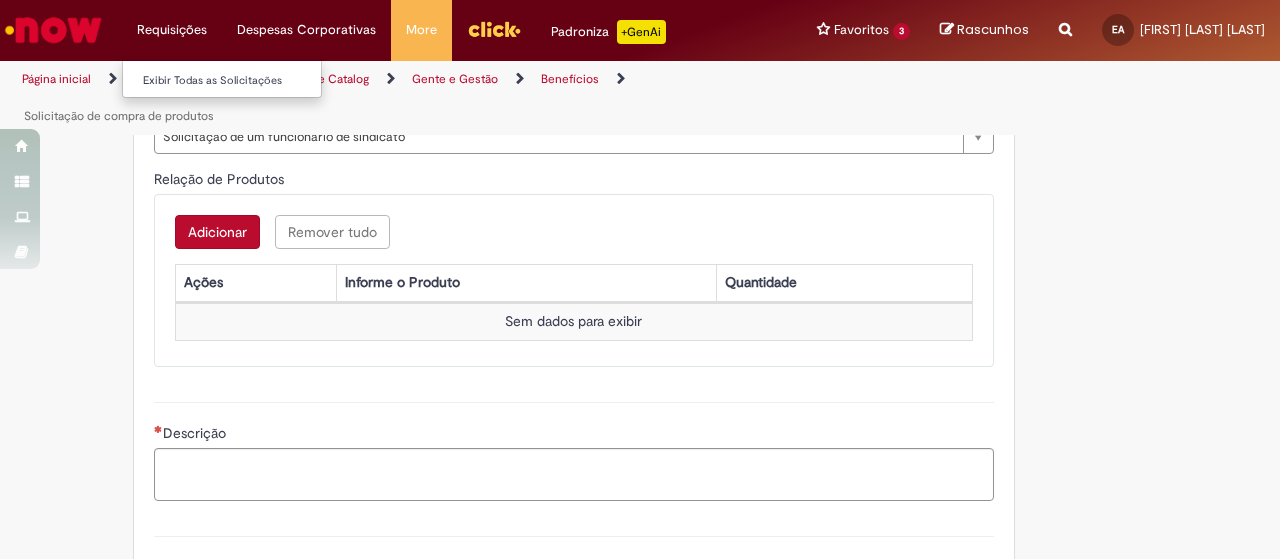 click on "Requisições
Exibir Todas as Solicitações" at bounding box center [172, 30] 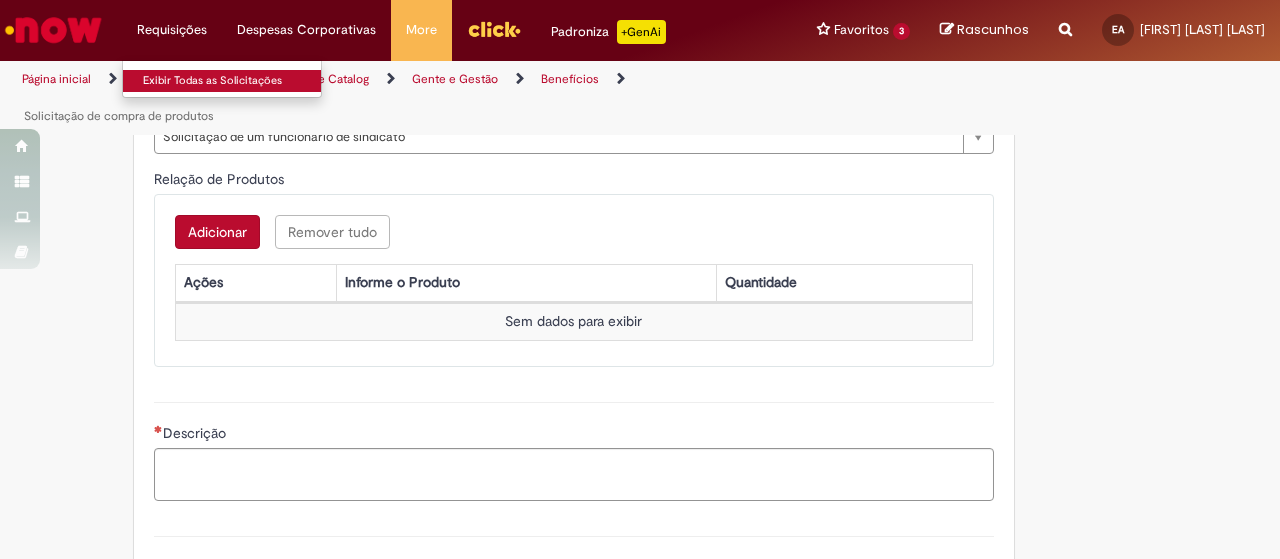 click on "Exibir Todas as Solicitações" at bounding box center [233, 81] 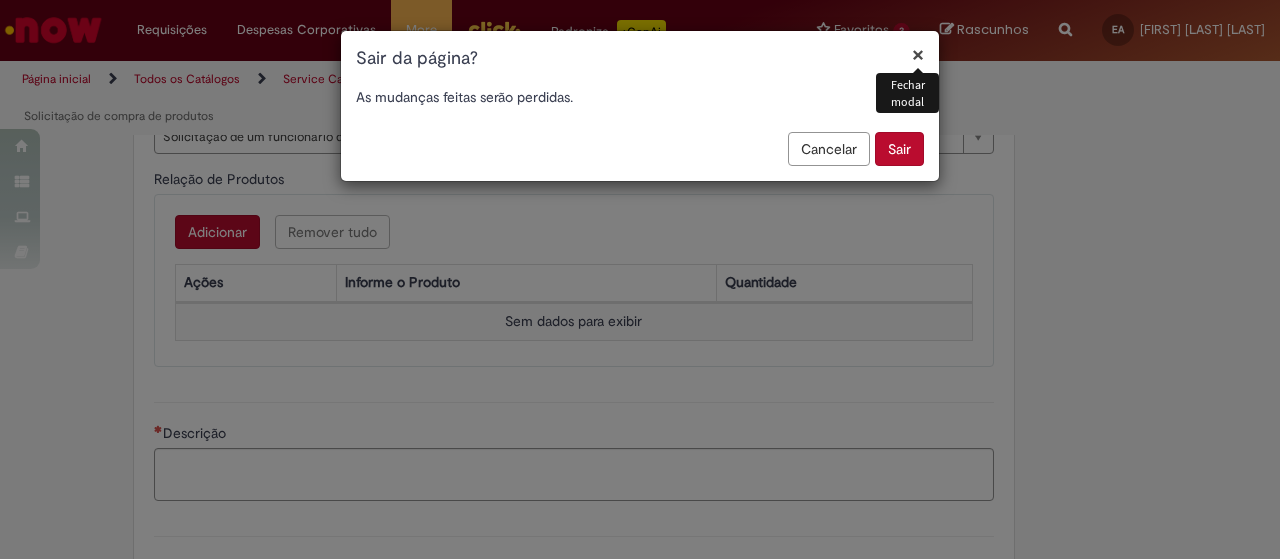 click on "Sair" at bounding box center (899, 149) 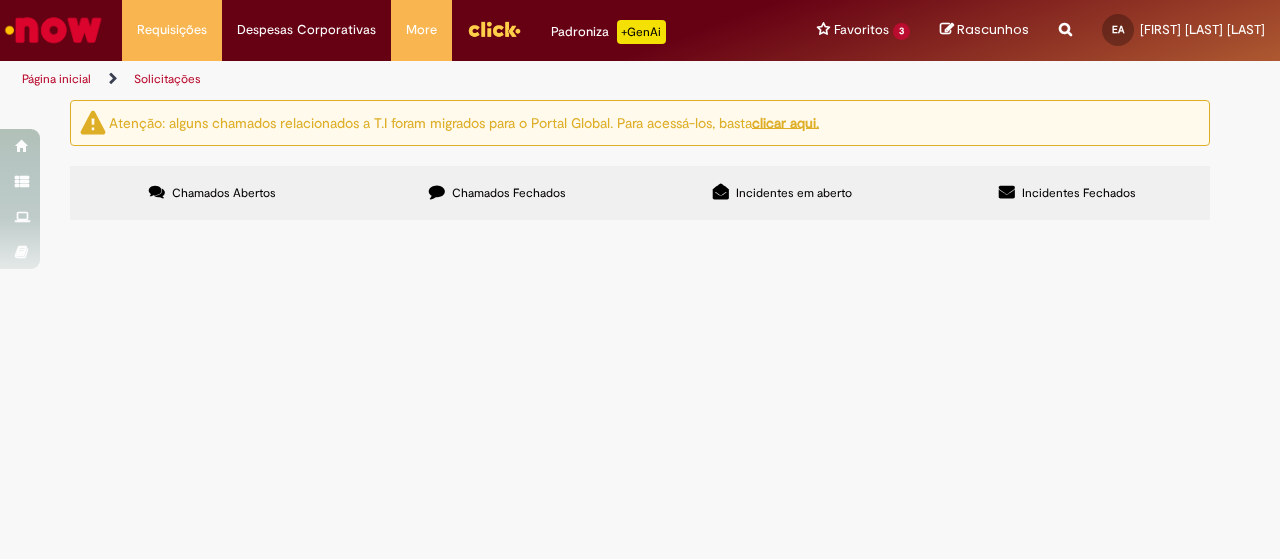 scroll, scrollTop: 0, scrollLeft: 0, axis: both 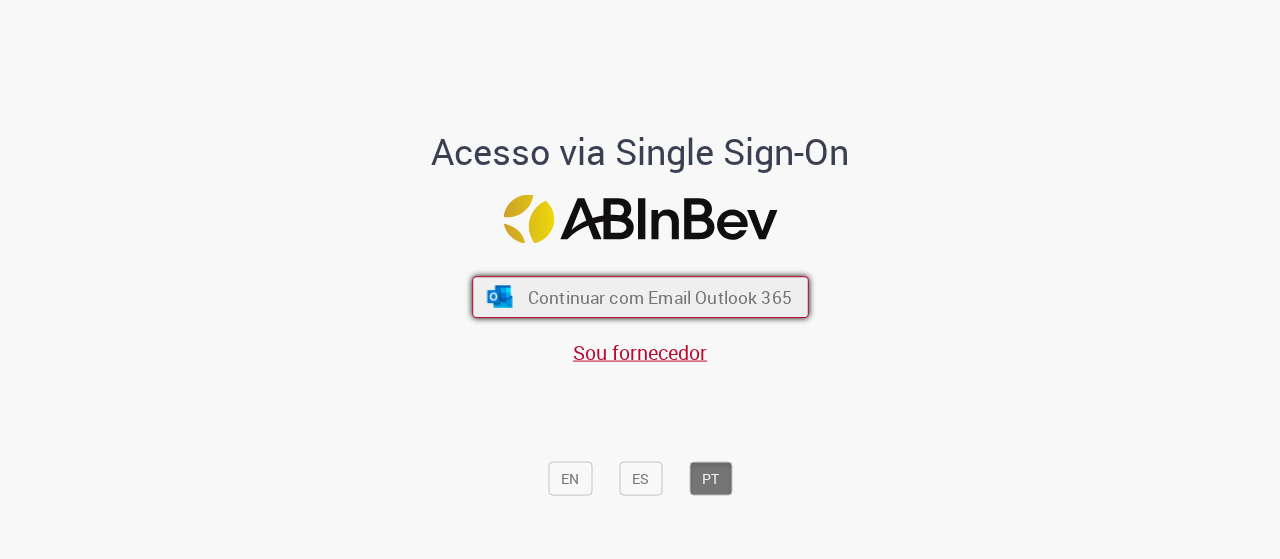 click on "Continuar com Email Outlook 365" at bounding box center [640, 297] 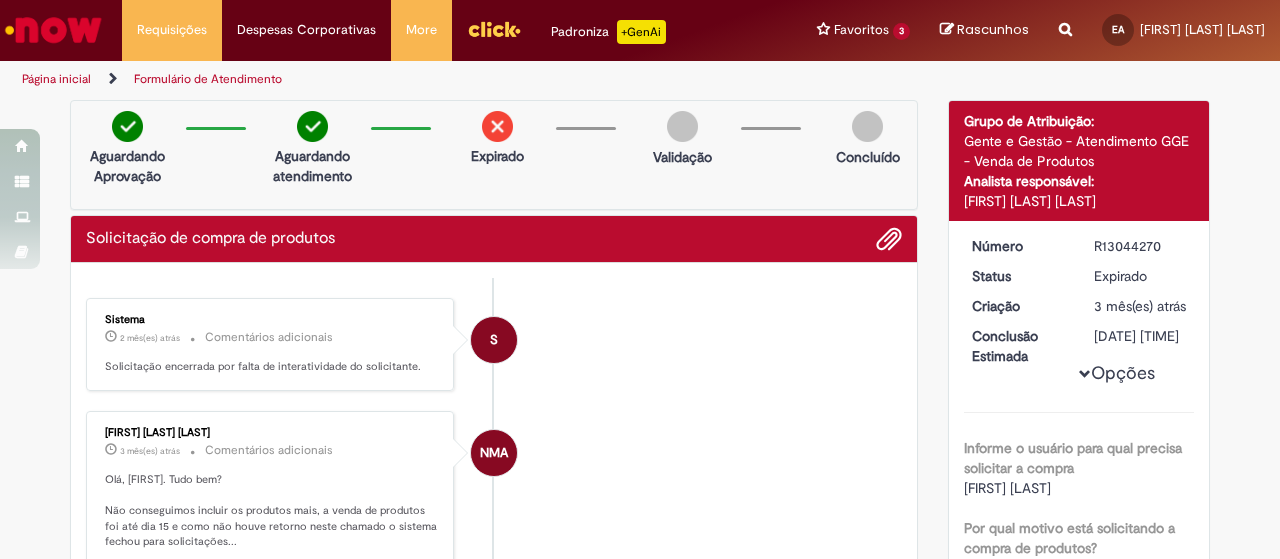 scroll, scrollTop: 0, scrollLeft: 0, axis: both 